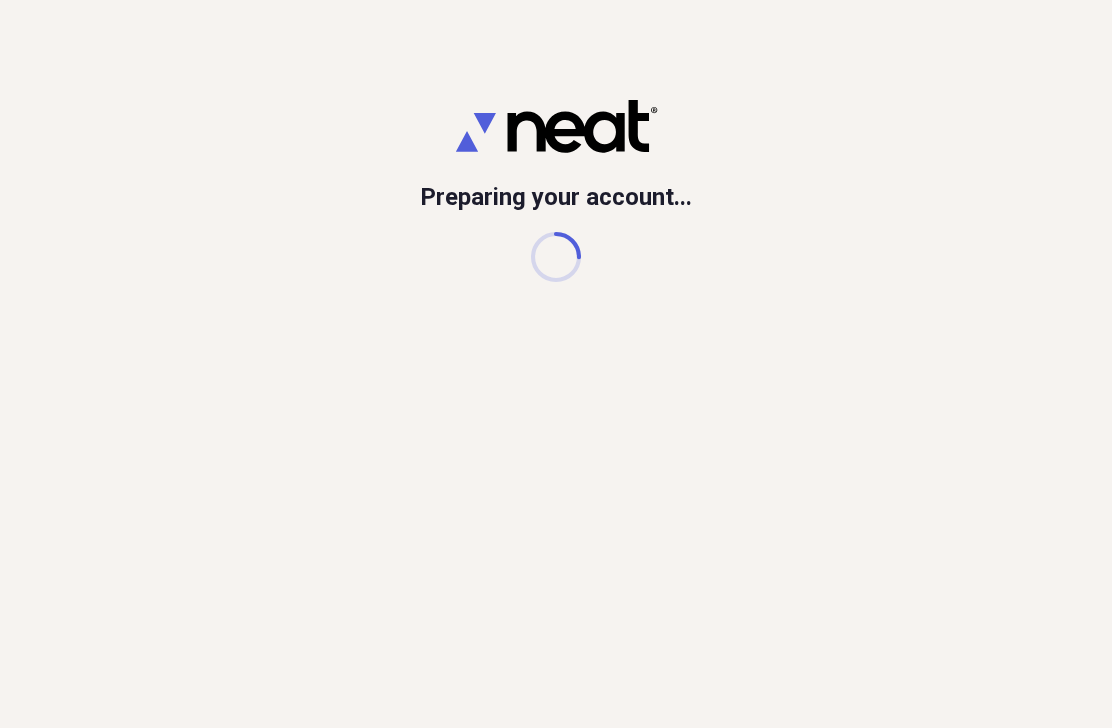 scroll, scrollTop: 0, scrollLeft: 0, axis: both 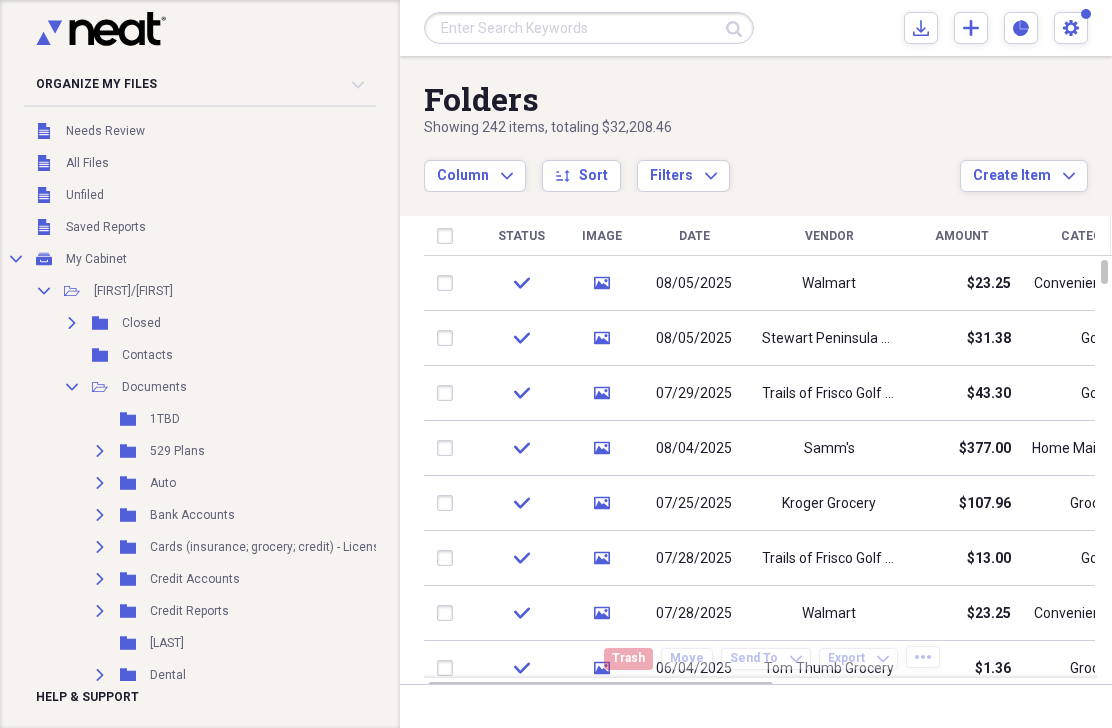 click on "All Files" at bounding box center [87, 163] 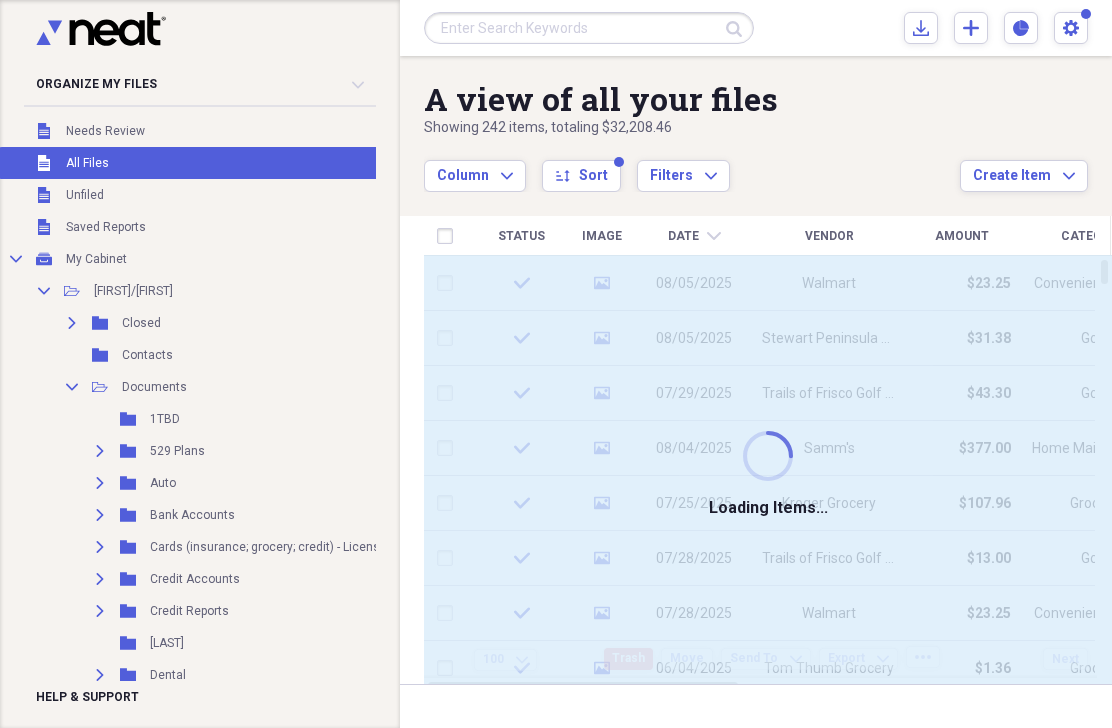 click on "All Files" at bounding box center (87, 163) 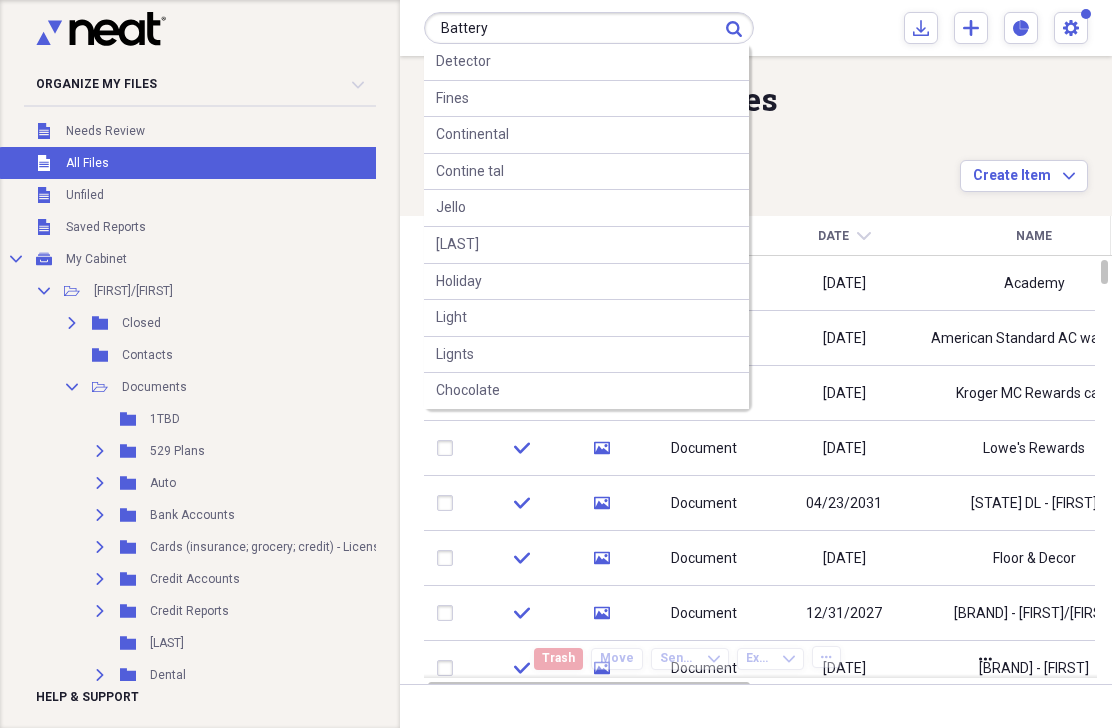 type on "Battery" 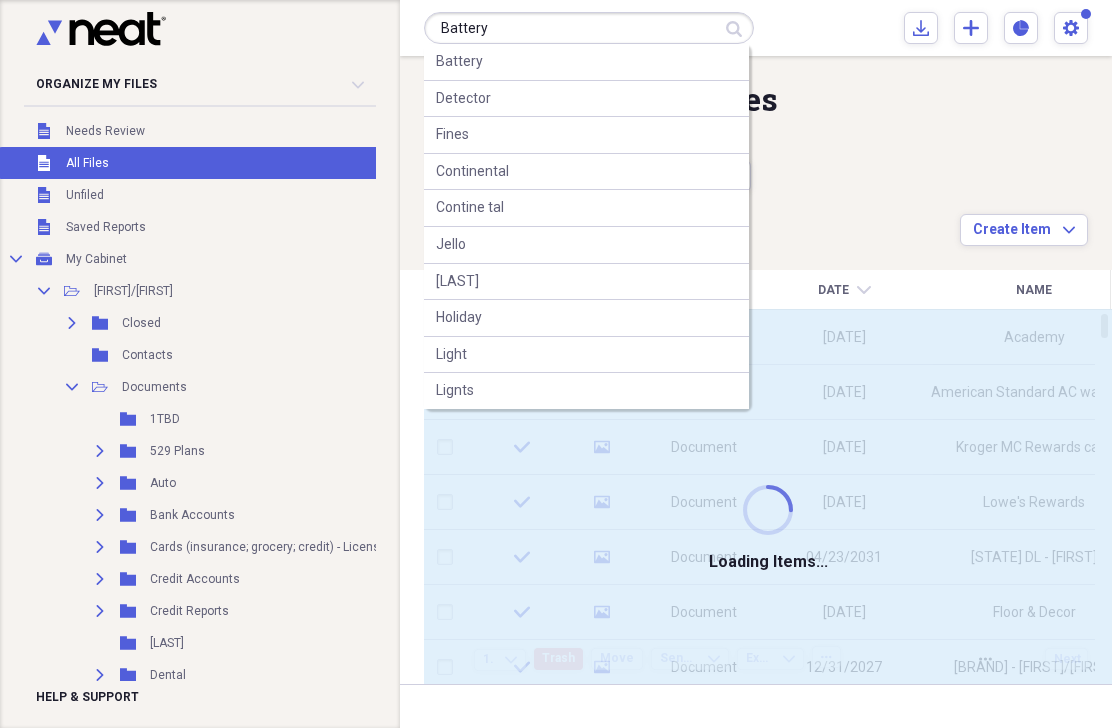type 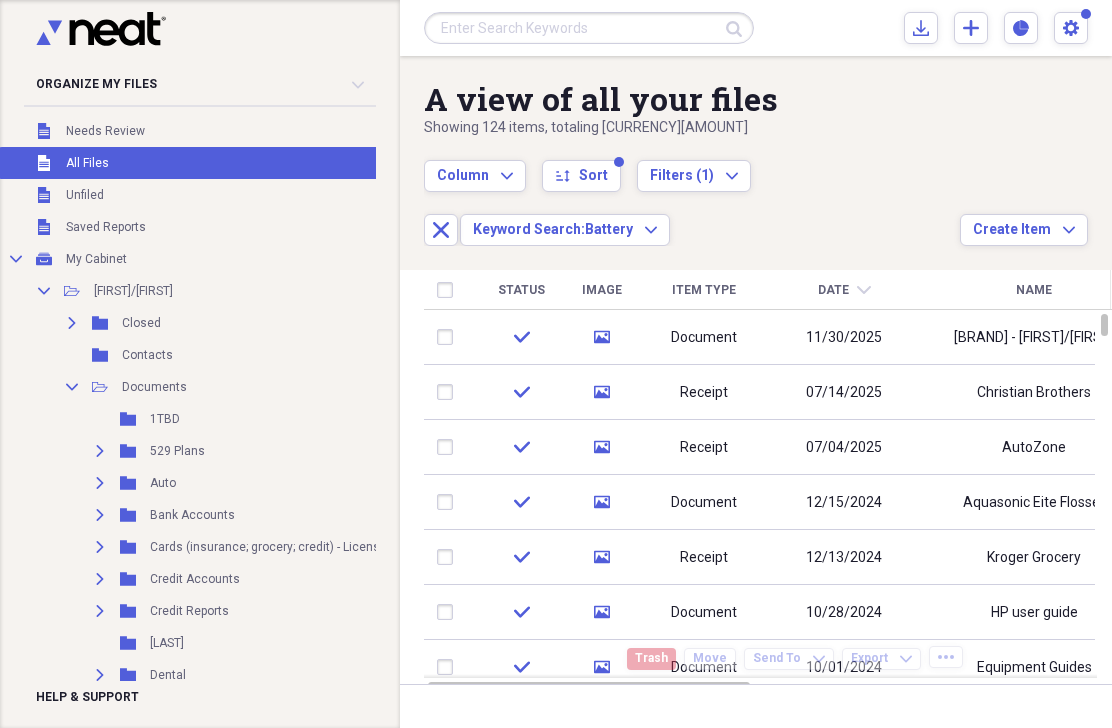 click on "Filters (1) Expand" at bounding box center [694, 176] 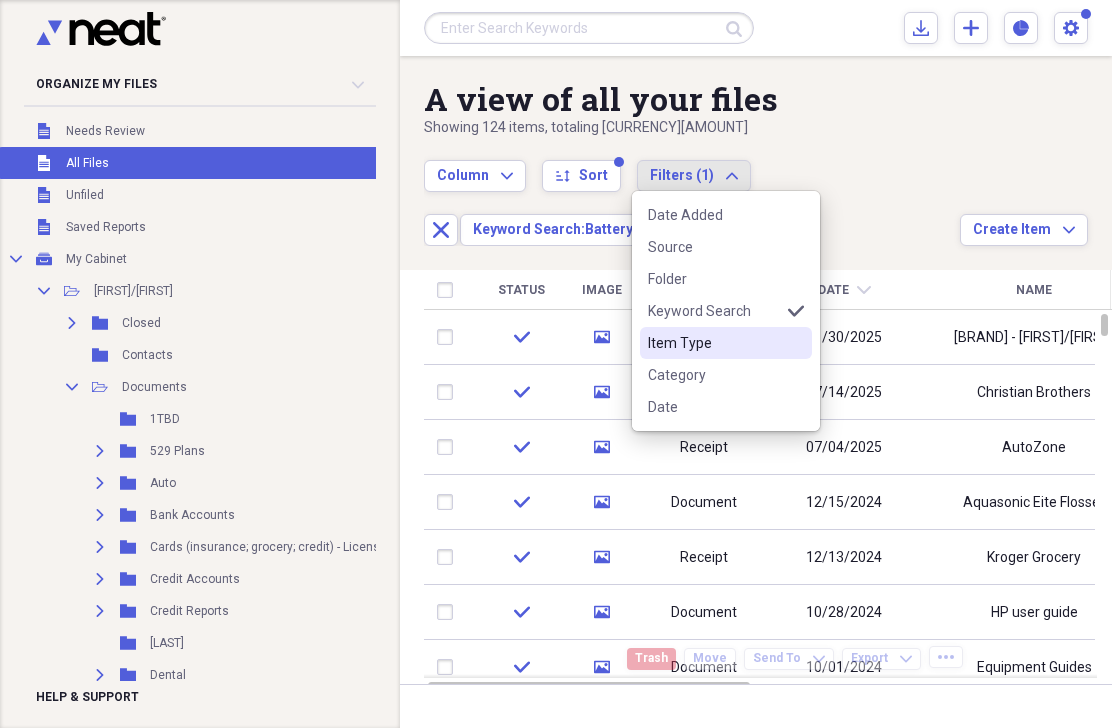 click on "Item Type" at bounding box center [714, 343] 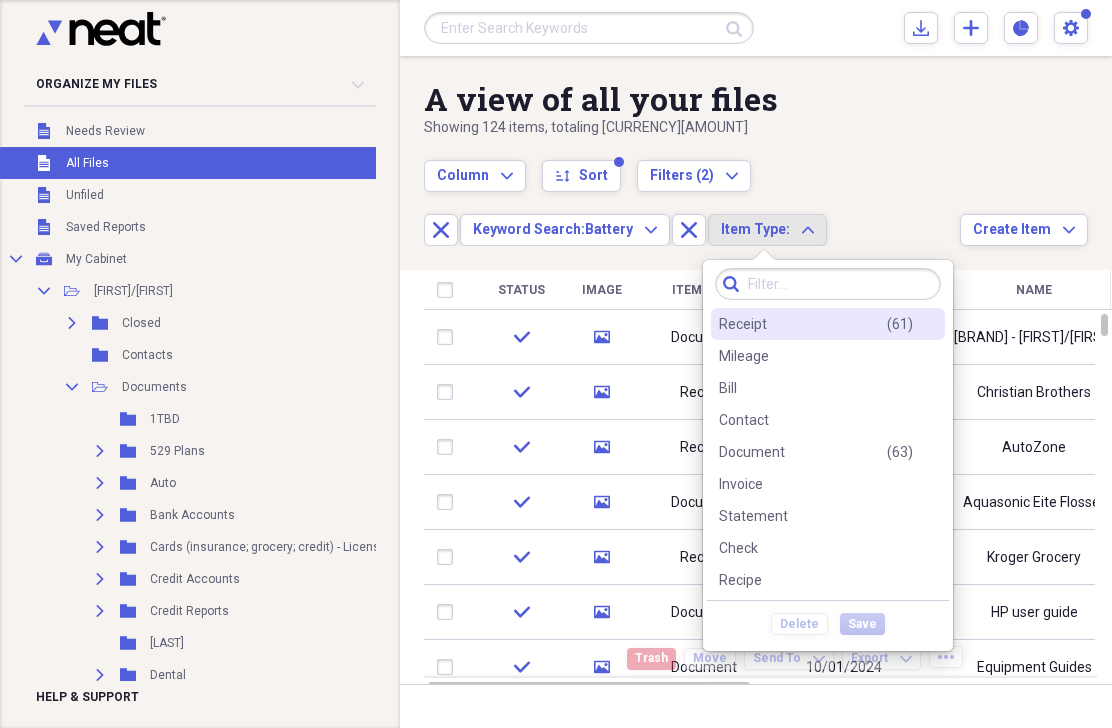 click on "Receipt ( 61 )" at bounding box center (816, 324) 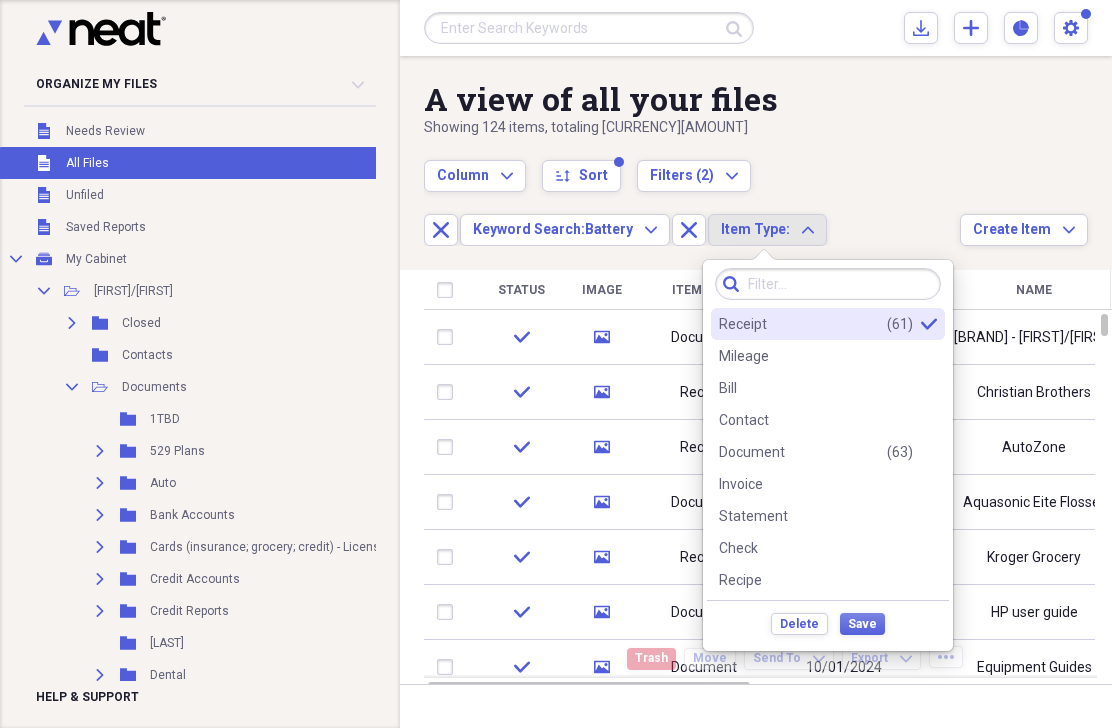 click on "Save" at bounding box center (862, 624) 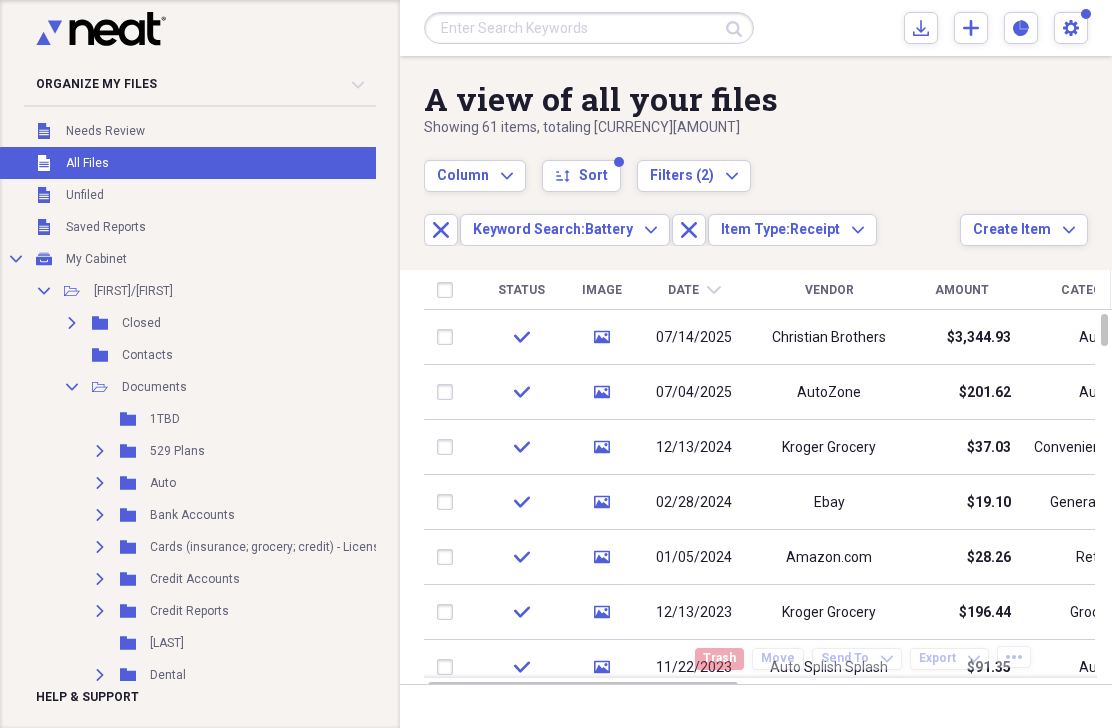 click on "Filters (2) Expand" at bounding box center [694, 175] 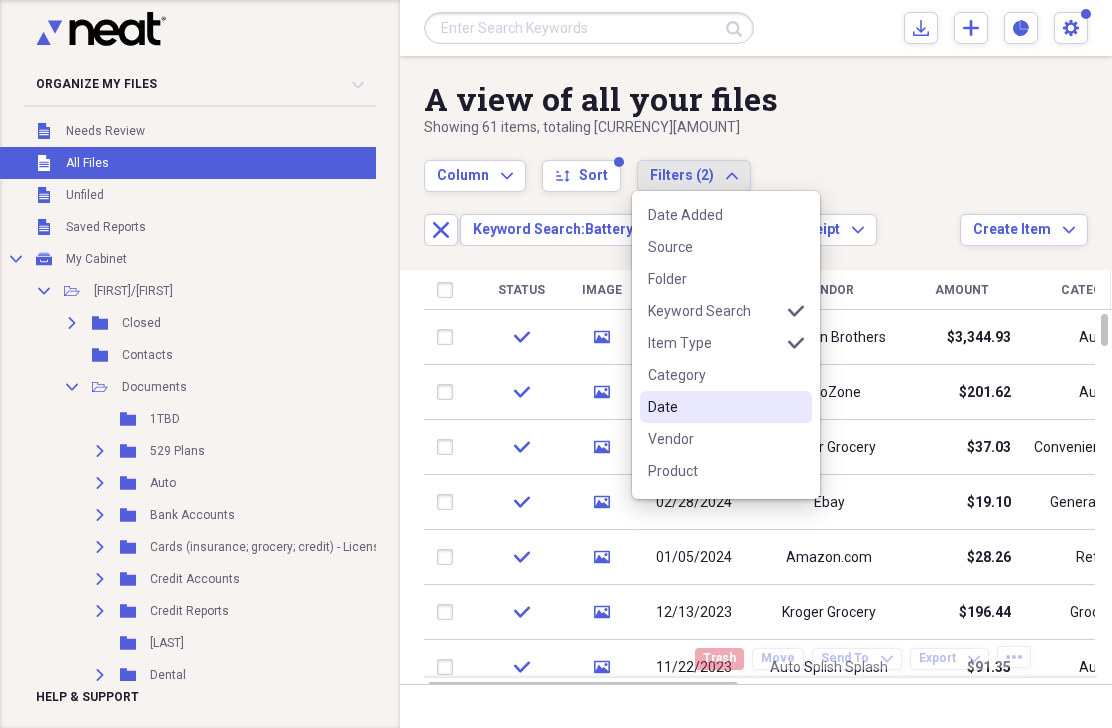 click on "Date" at bounding box center [714, 407] 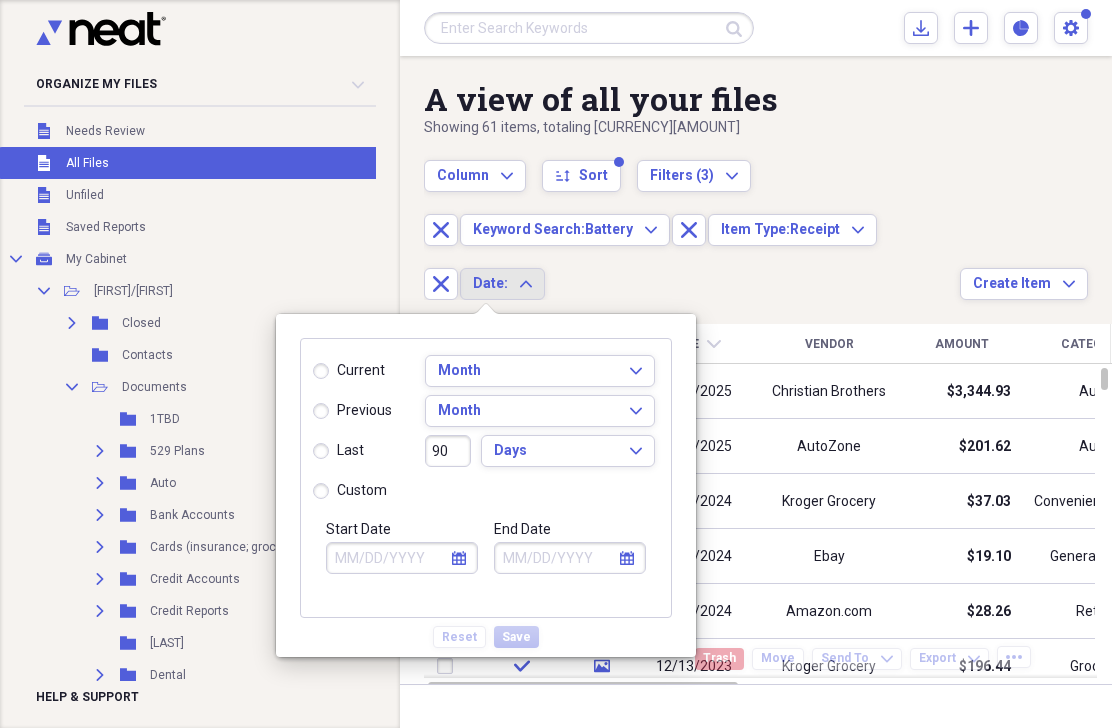 click on "custom" at bounding box center [350, 491] 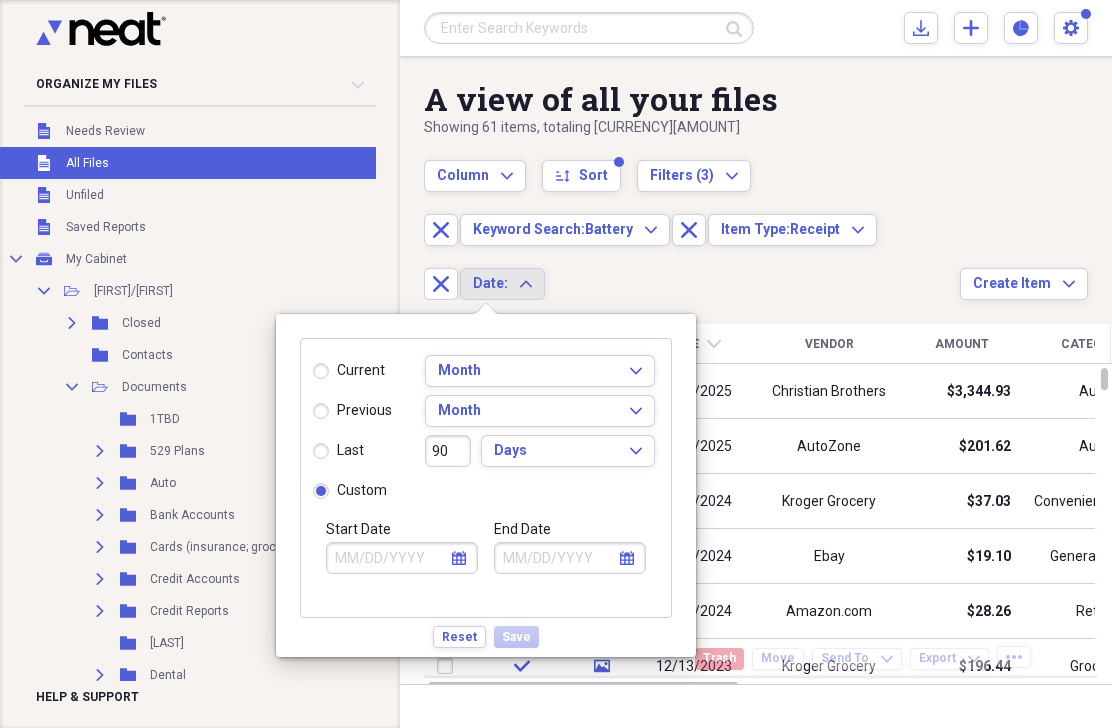 click on "Start Date" at bounding box center (402, 558) 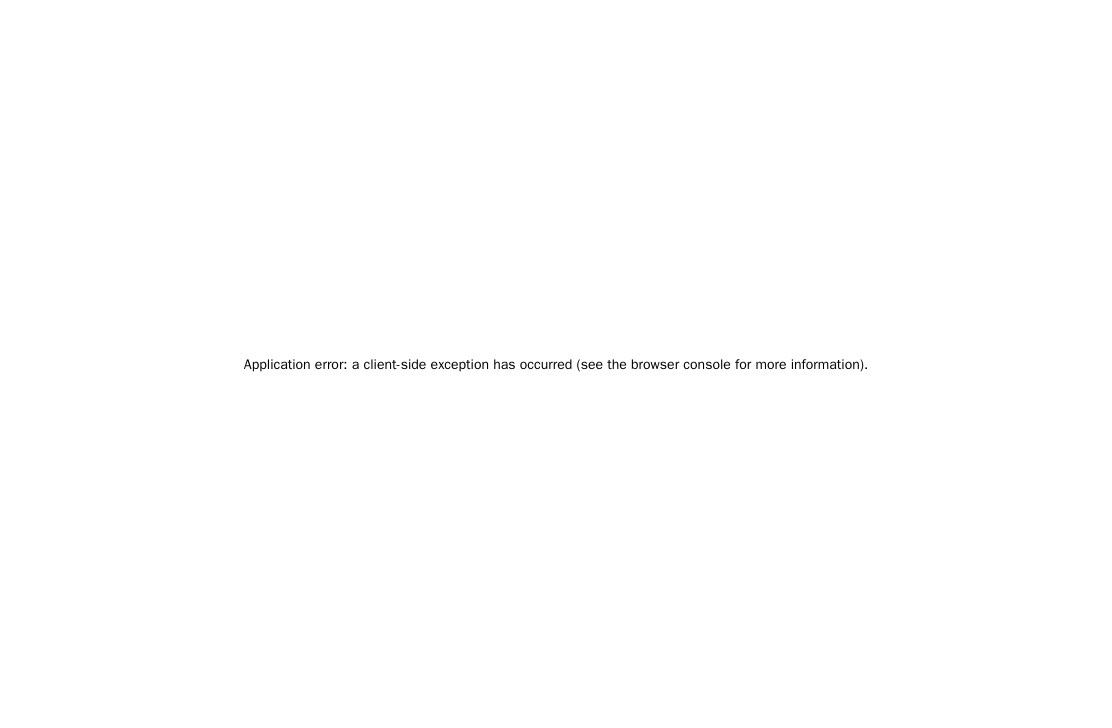 scroll, scrollTop: 0, scrollLeft: 0, axis: both 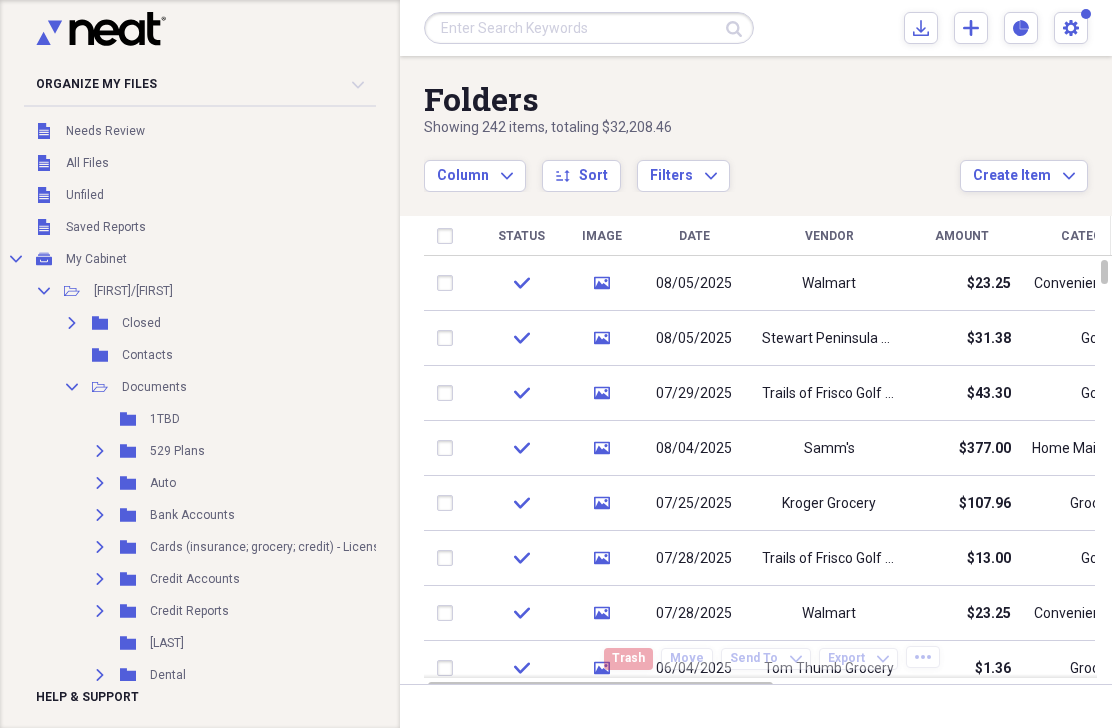 click on "All Files" at bounding box center [87, 163] 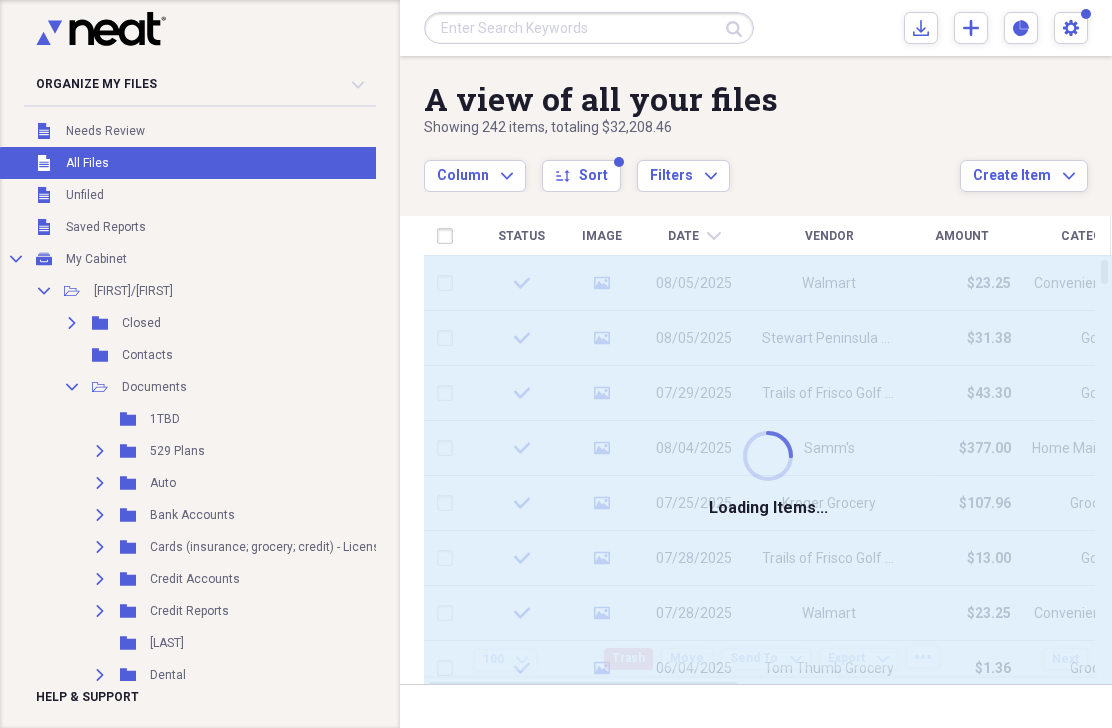 click on "All Files" at bounding box center (87, 163) 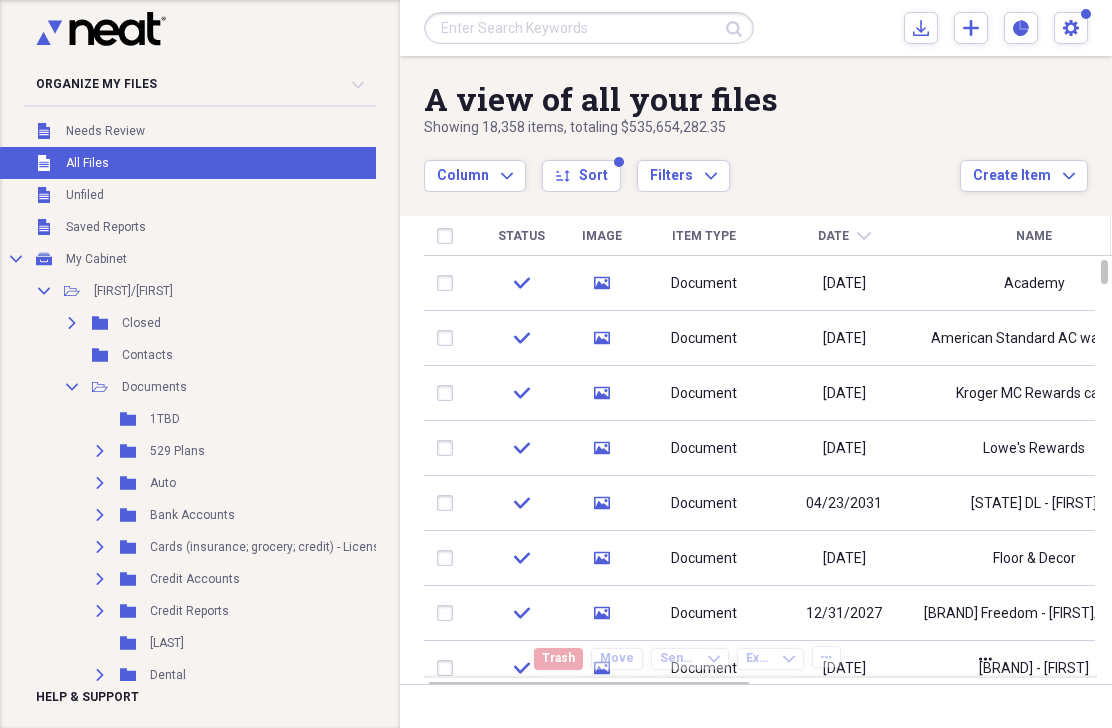 click at bounding box center (589, 28) 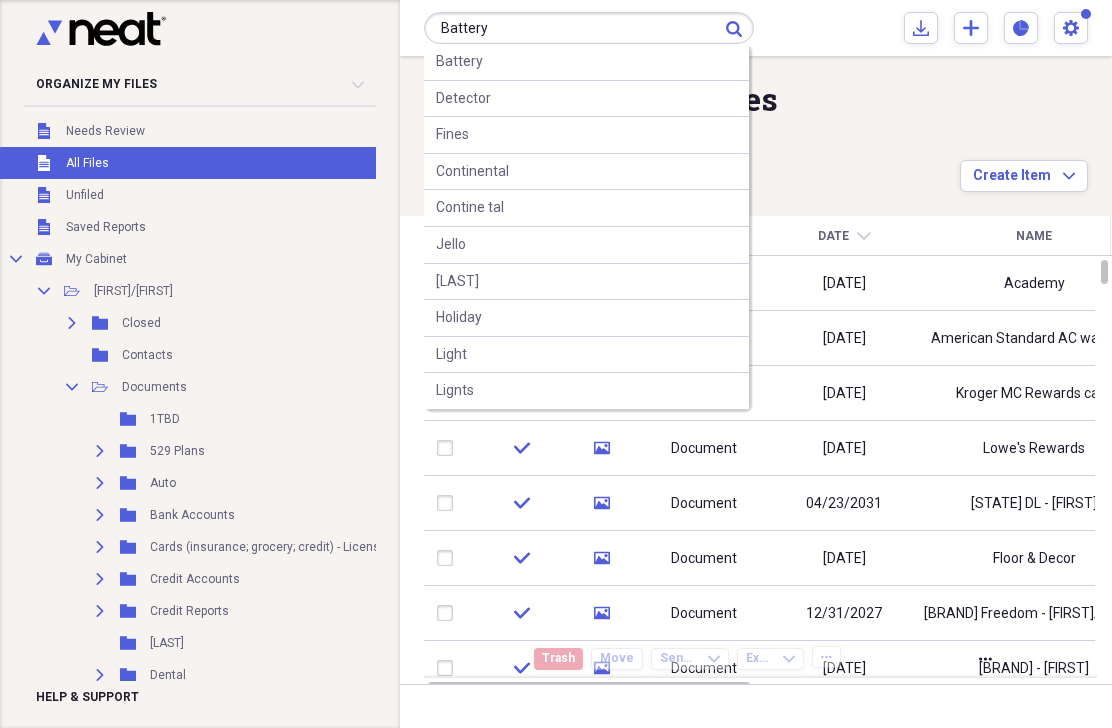 type on "Battery" 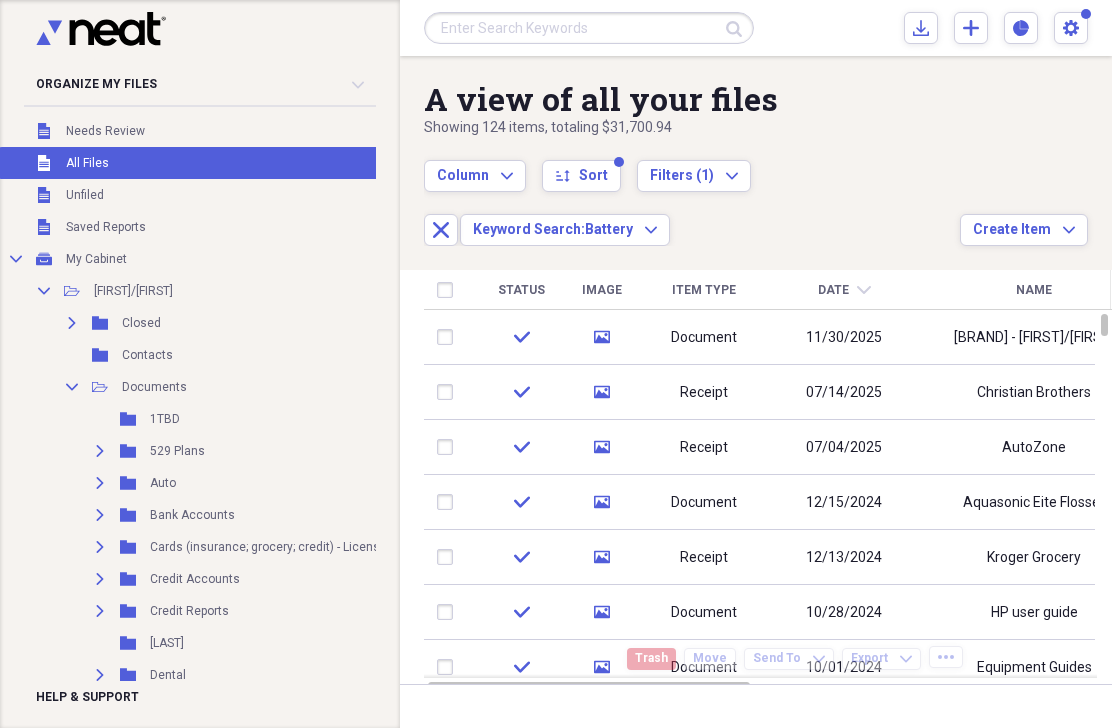 click on "Filters (1) Expand" at bounding box center (694, 176) 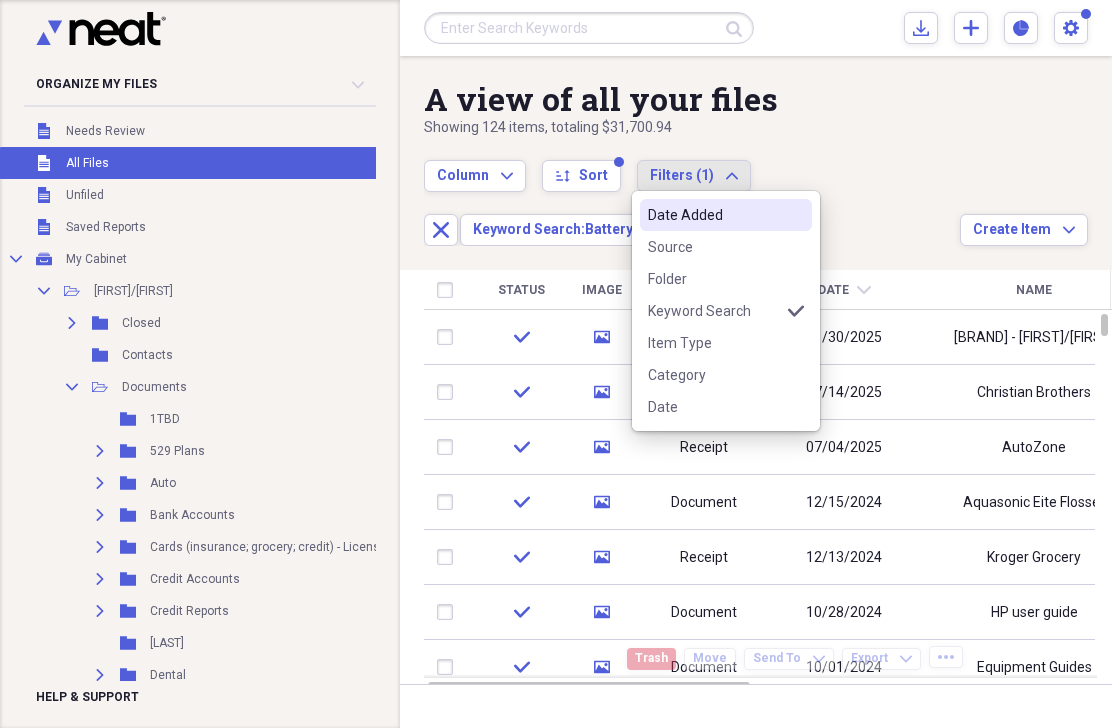 click on "Item Type" at bounding box center (714, 343) 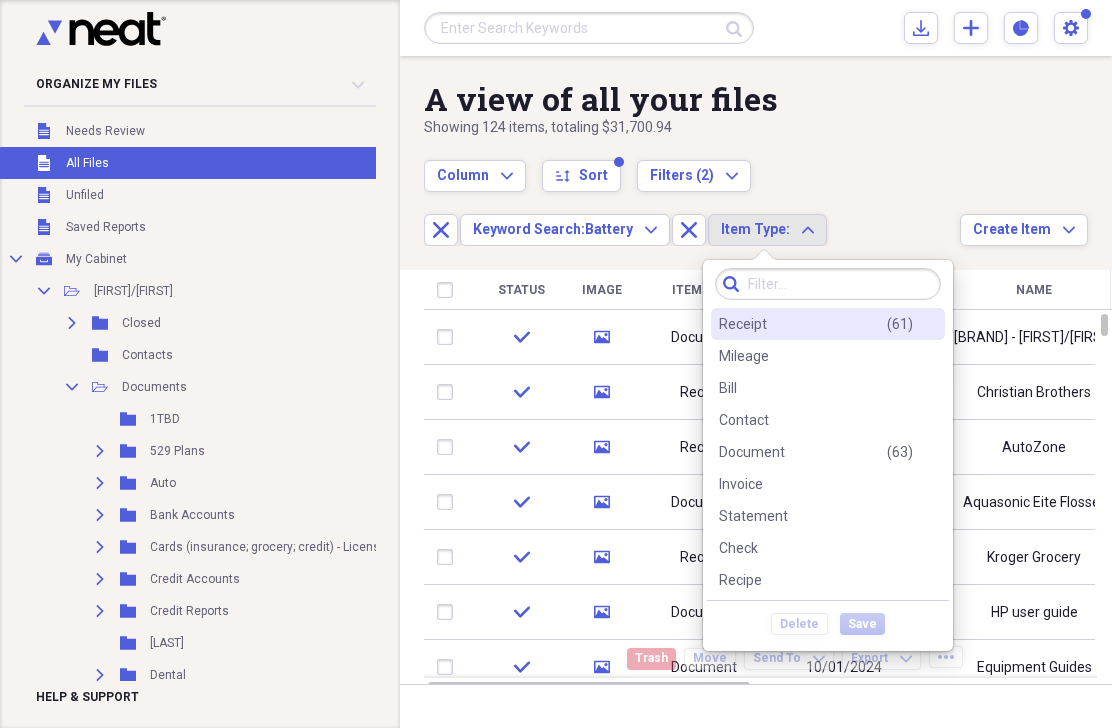 click on "Receipt ( 61 )" at bounding box center (828, 324) 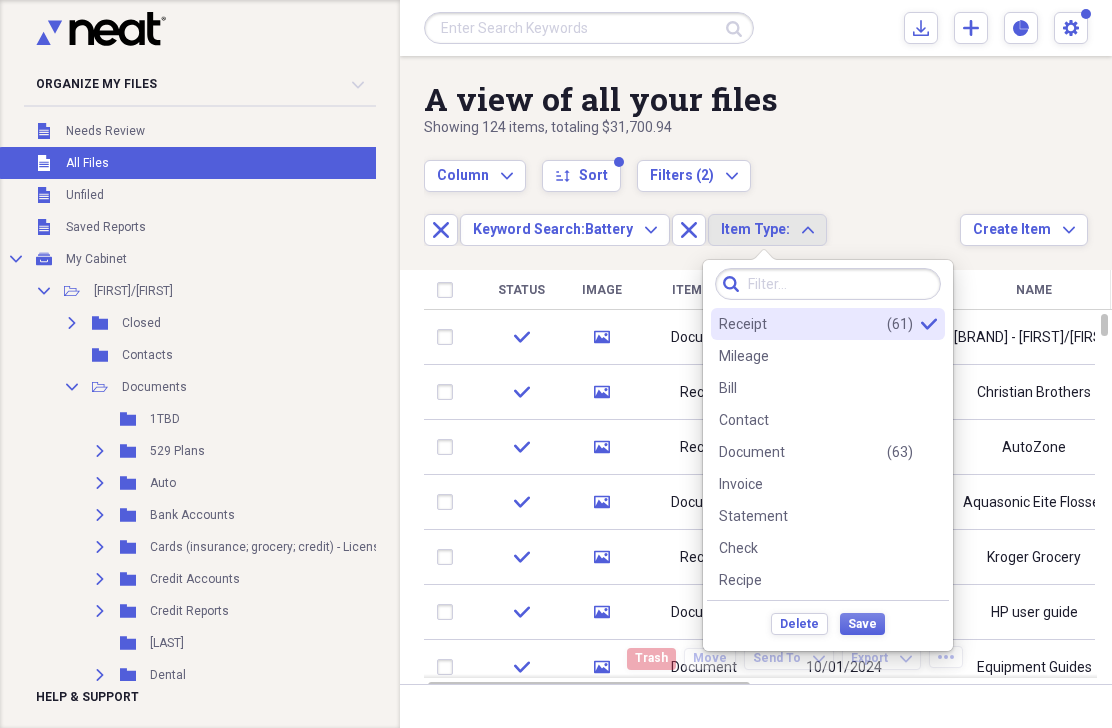 click on "Save" at bounding box center [862, 624] 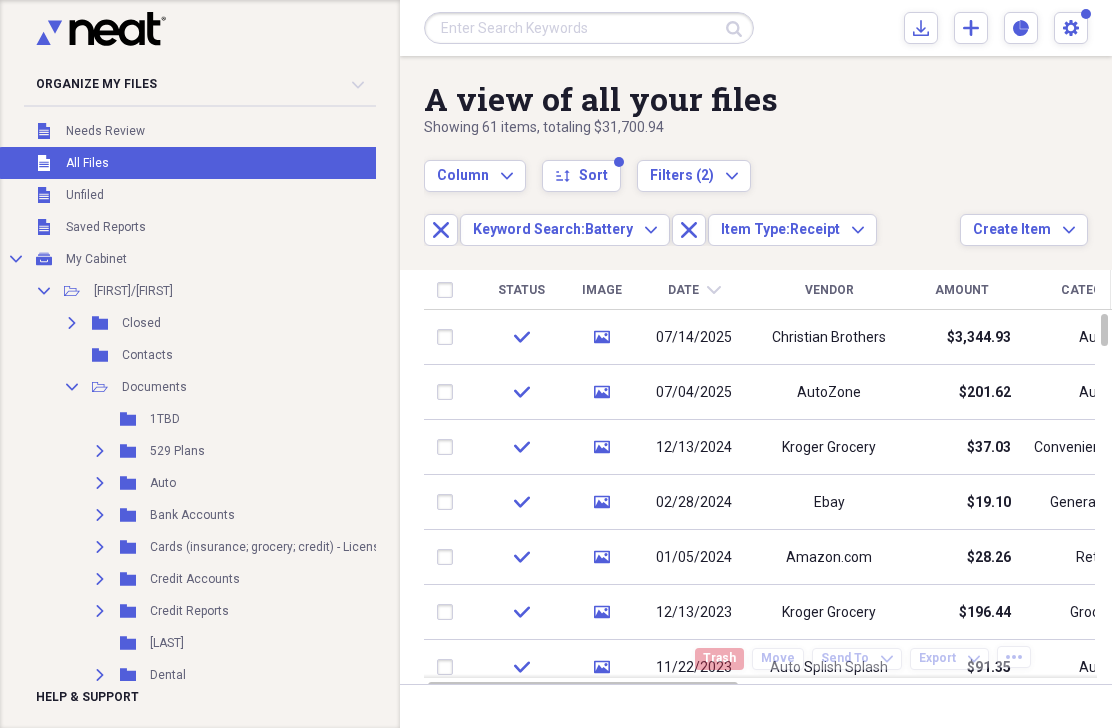 click on "Filters (2) Expand" at bounding box center (694, 176) 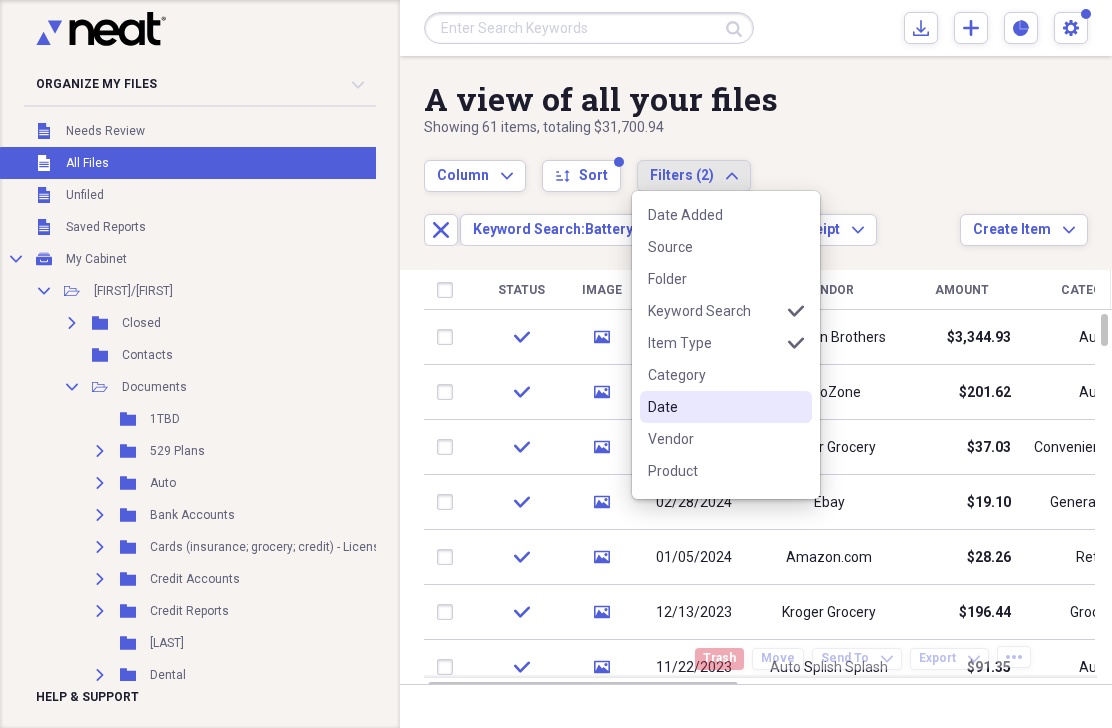 click on "Date" at bounding box center [714, 407] 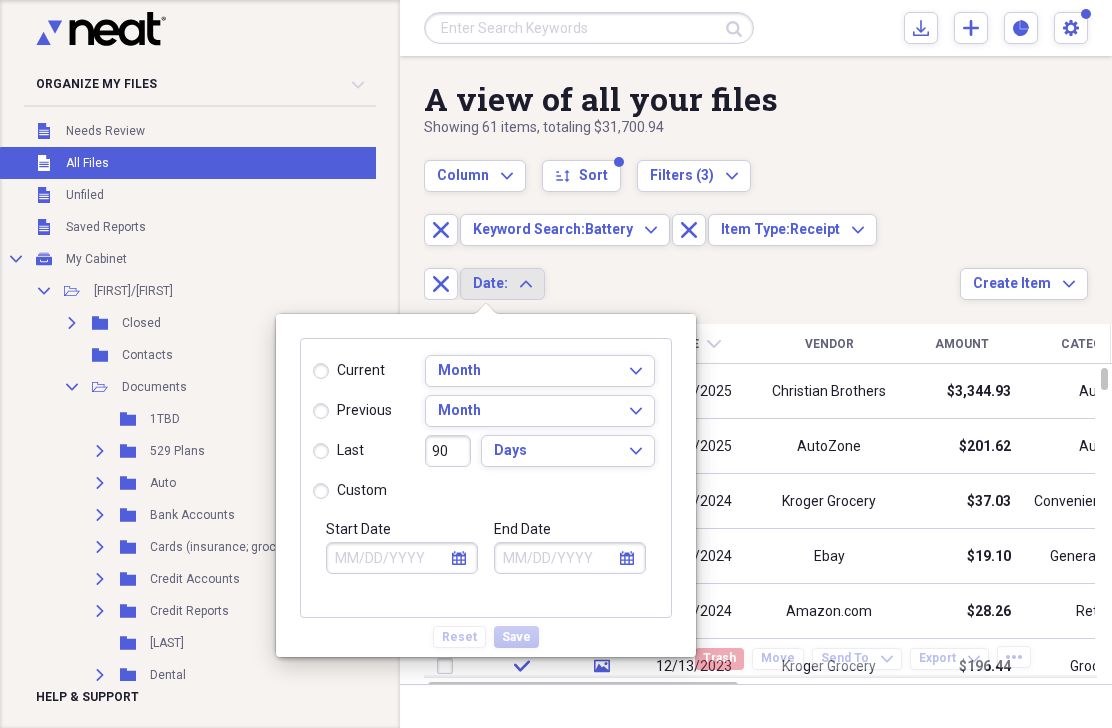 click on "custom" at bounding box center (350, 491) 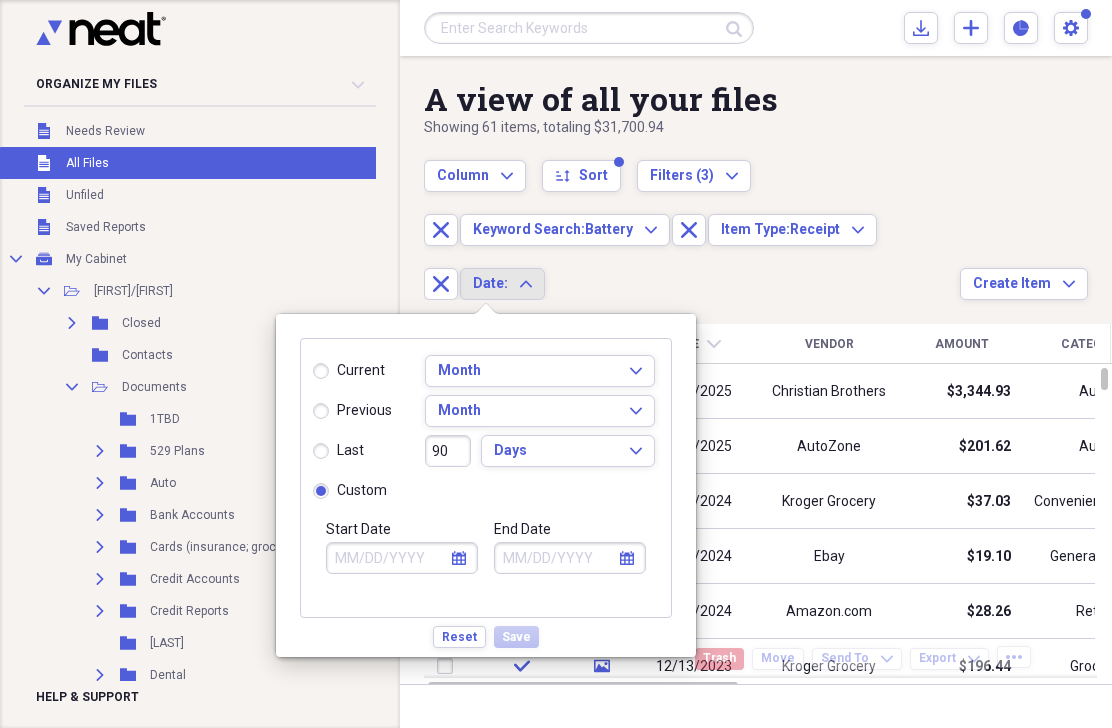 click on "Start Date" at bounding box center (402, 558) 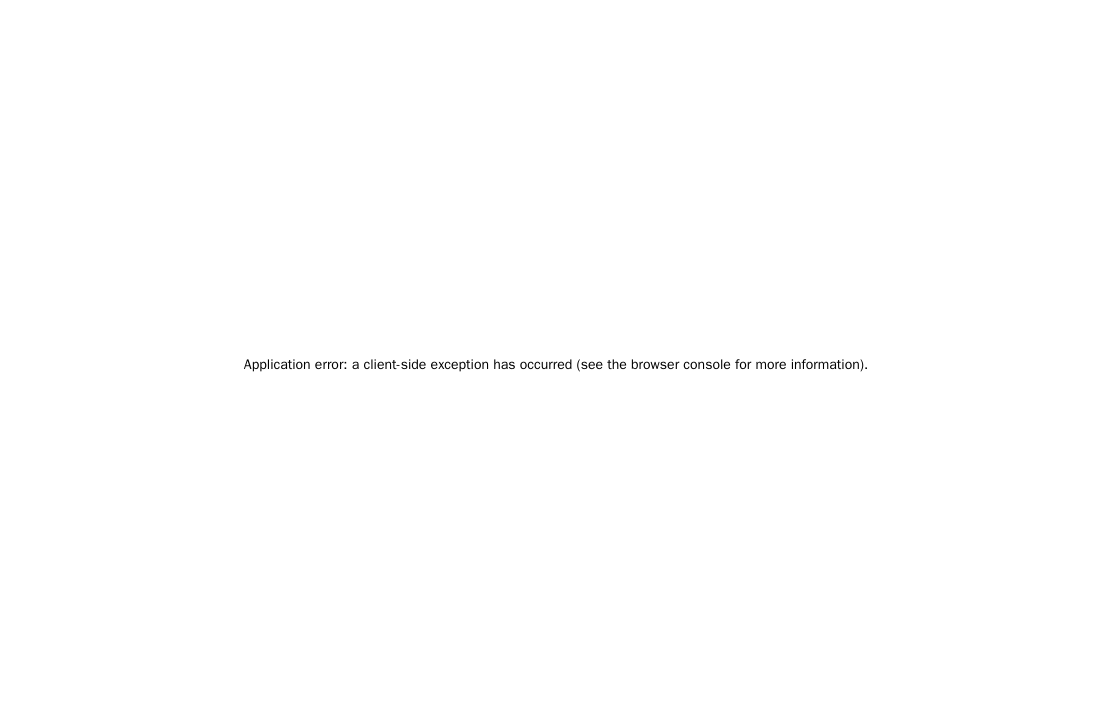 scroll, scrollTop: 0, scrollLeft: 0, axis: both 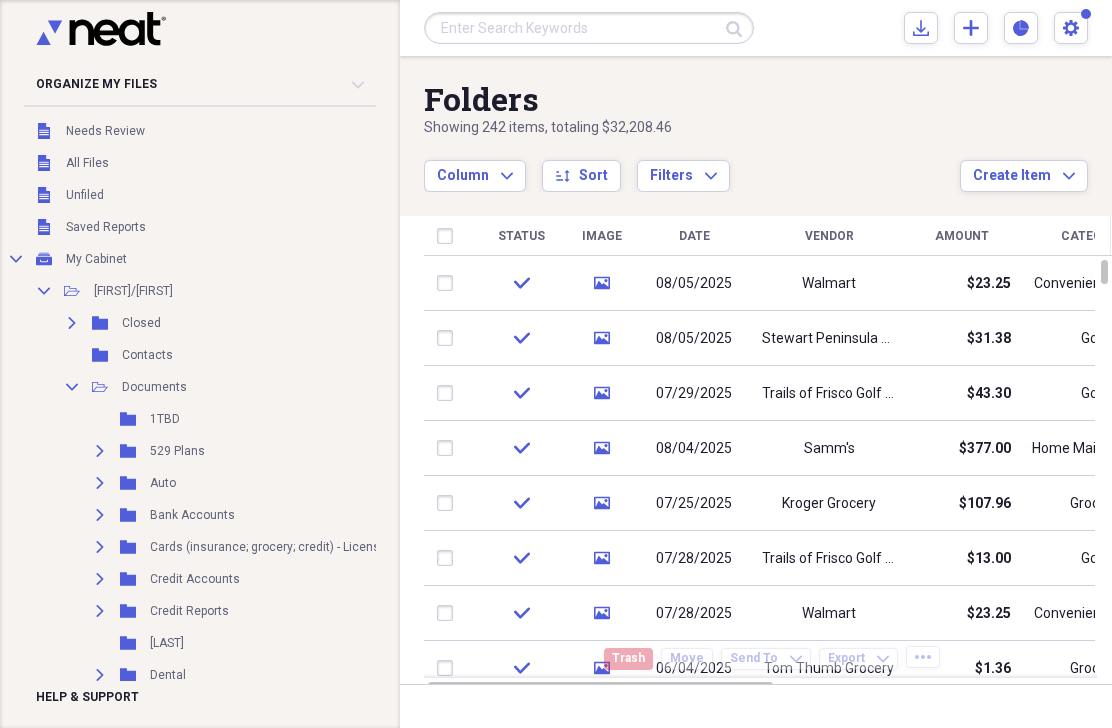 click on "All Files" at bounding box center [87, 163] 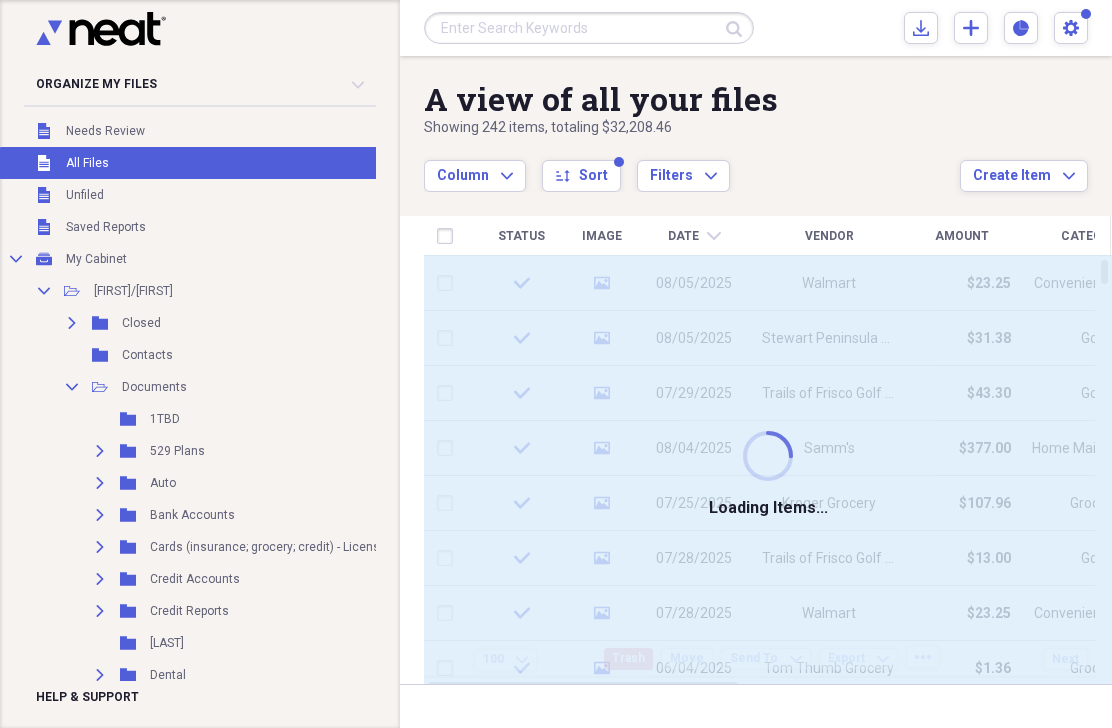 click on "All Files" at bounding box center [87, 163] 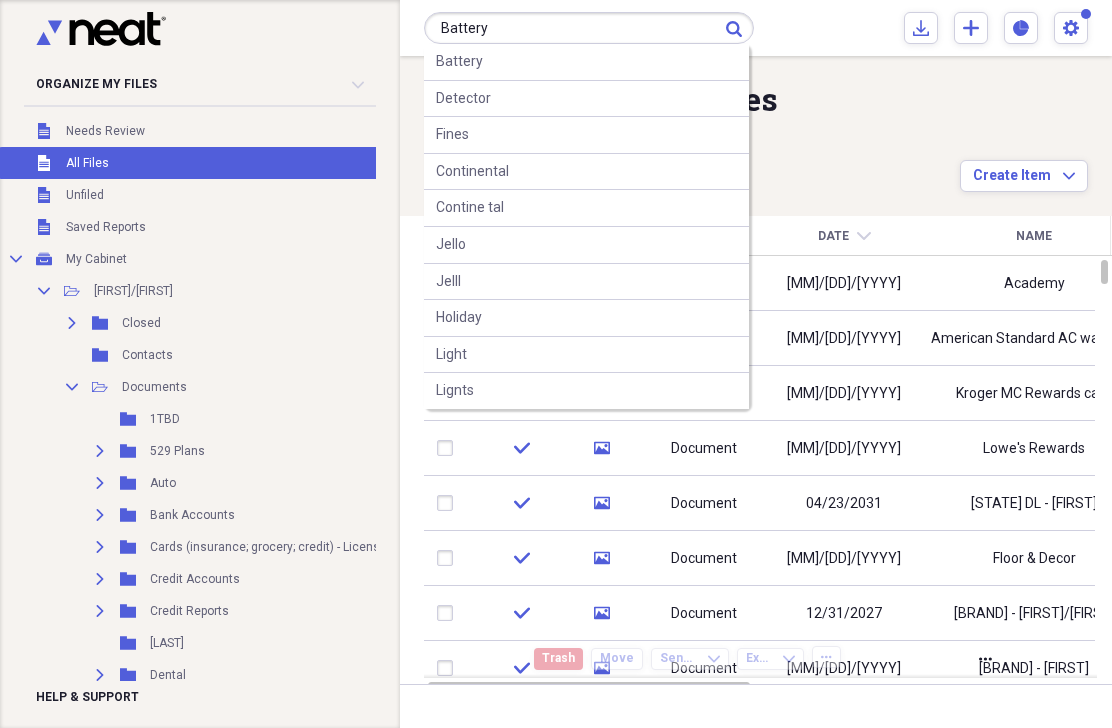 type on "Battery" 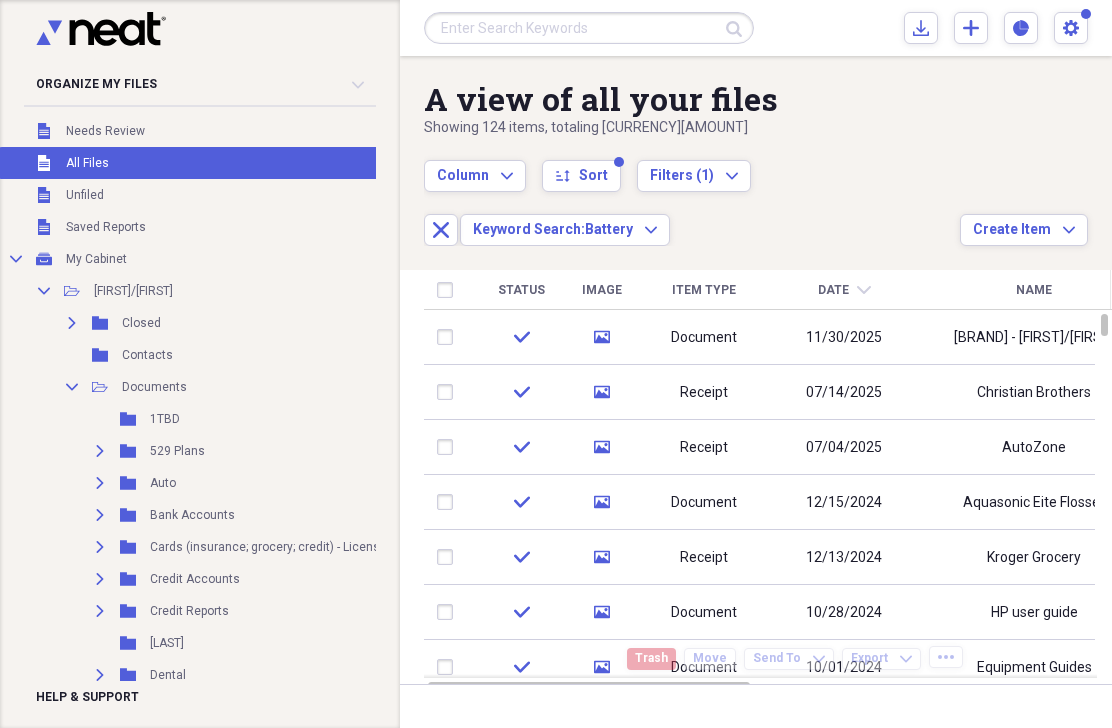 click on "Filters (1) Expand" at bounding box center (694, 176) 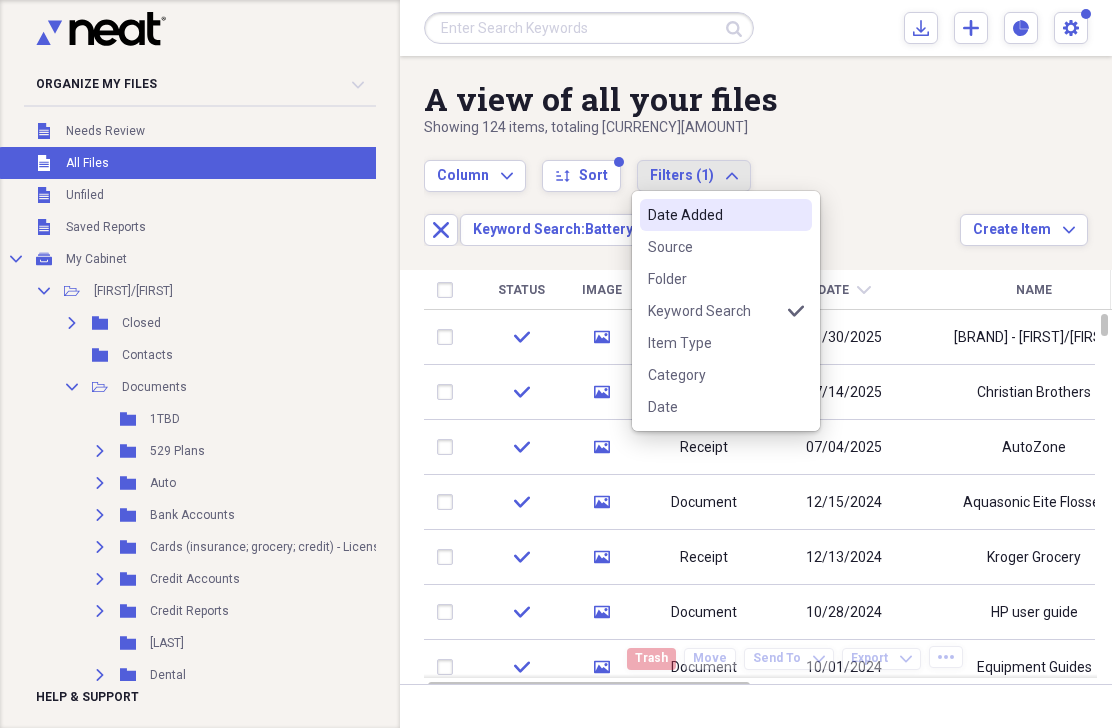 click on "Item Type" at bounding box center (726, 343) 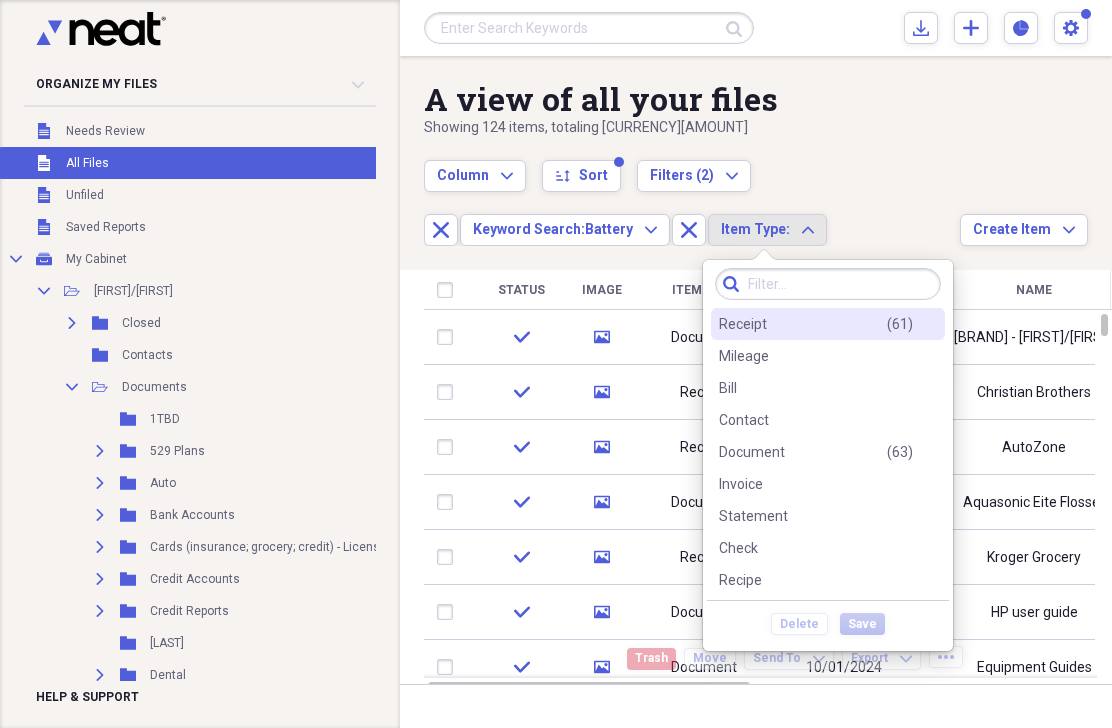 click on "Receipt ( 61 )" at bounding box center [816, 324] 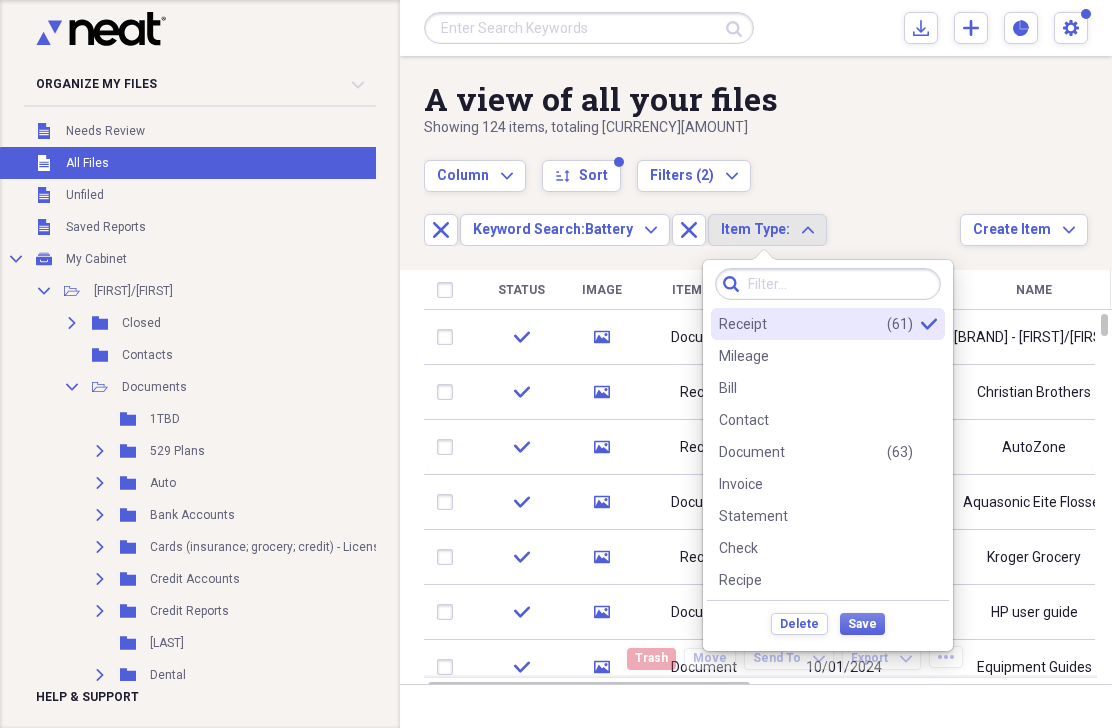click on "Save" at bounding box center [862, 624] 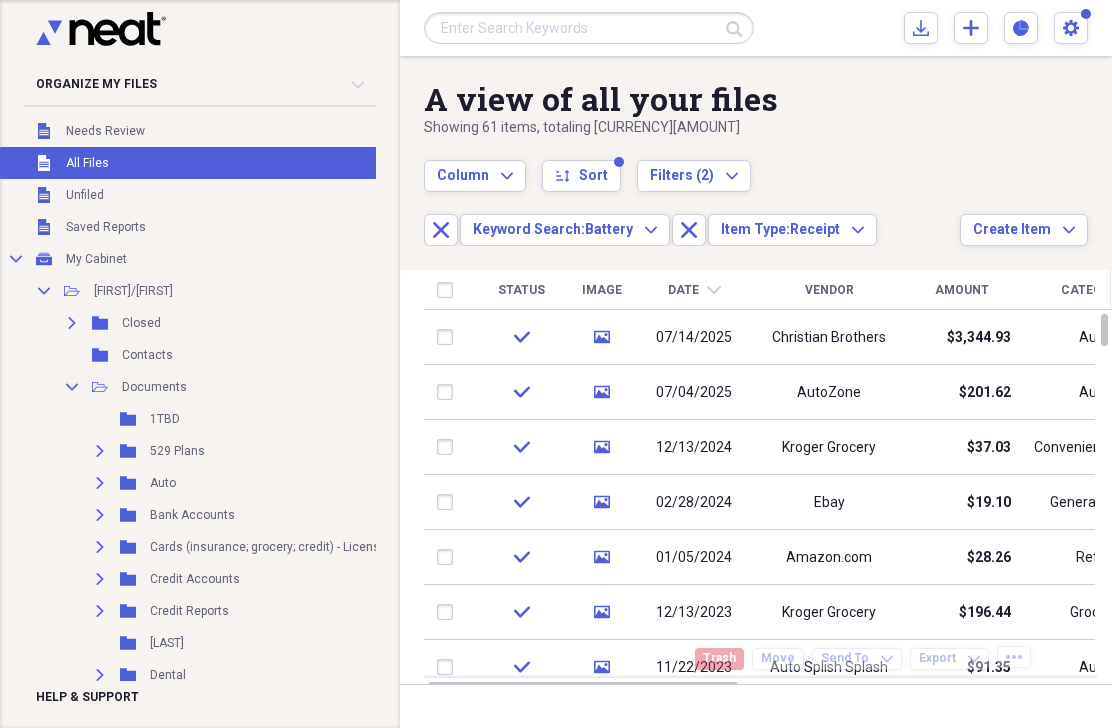 click 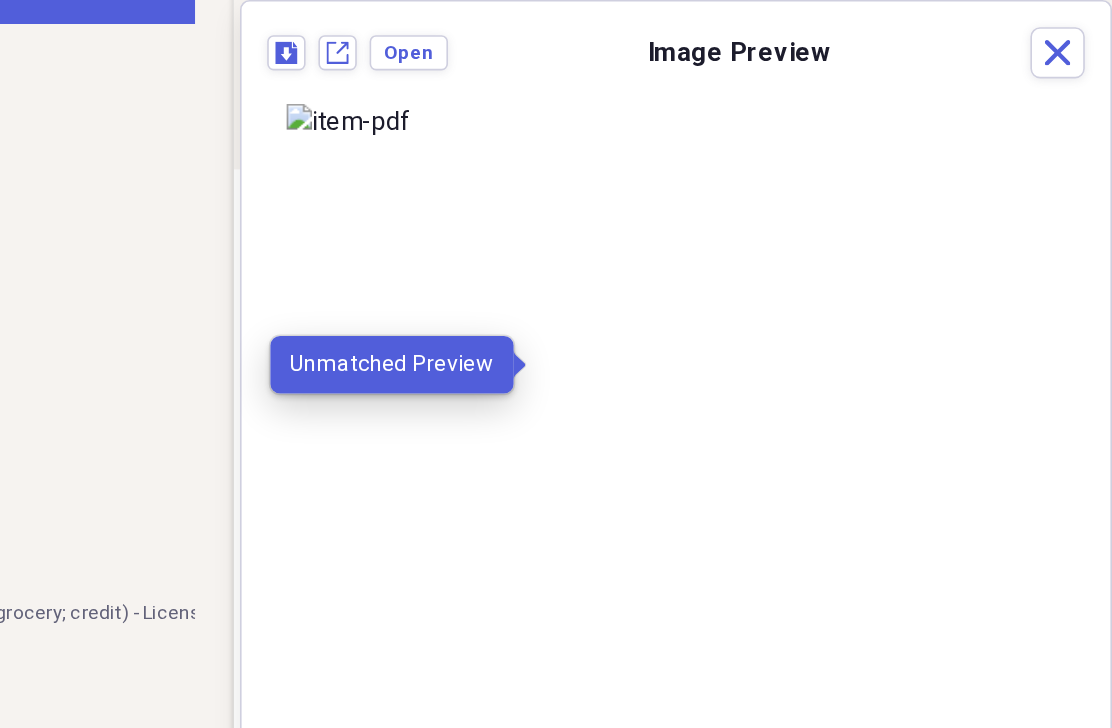 scroll, scrollTop: 0, scrollLeft: 0, axis: both 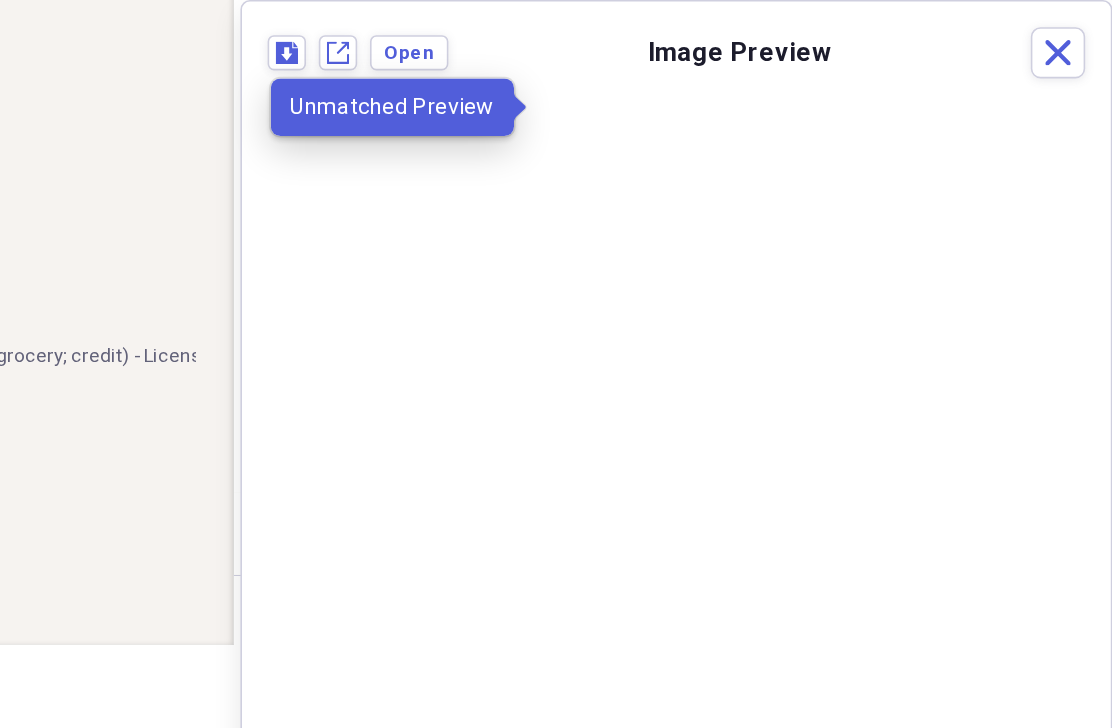 click 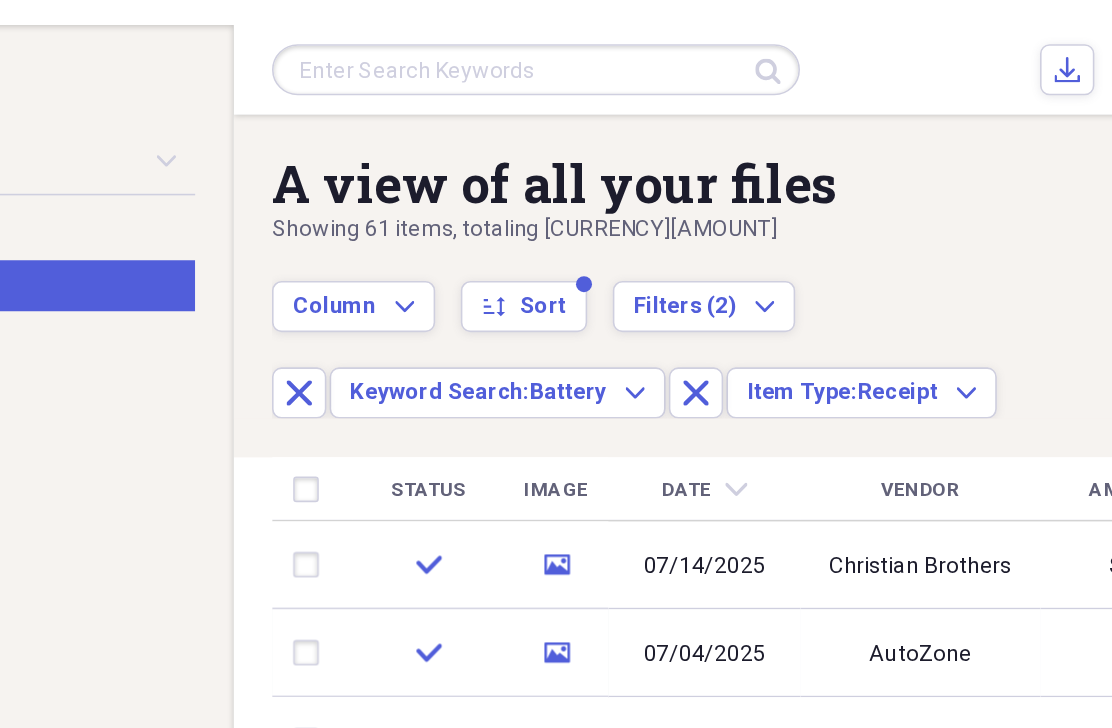 scroll, scrollTop: 0, scrollLeft: 0, axis: both 